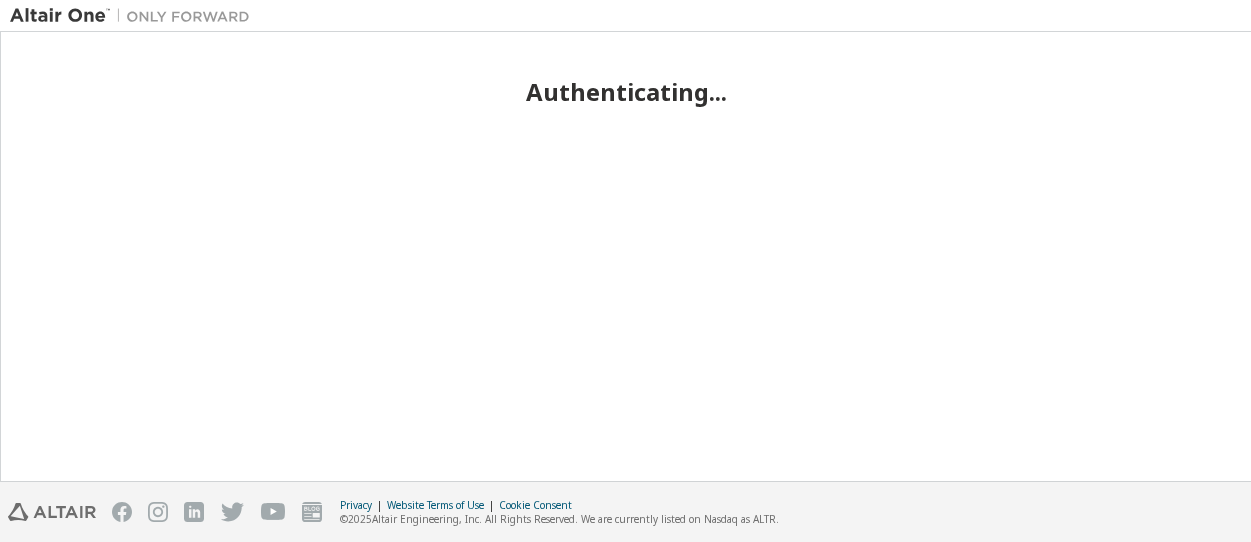scroll, scrollTop: 0, scrollLeft: 0, axis: both 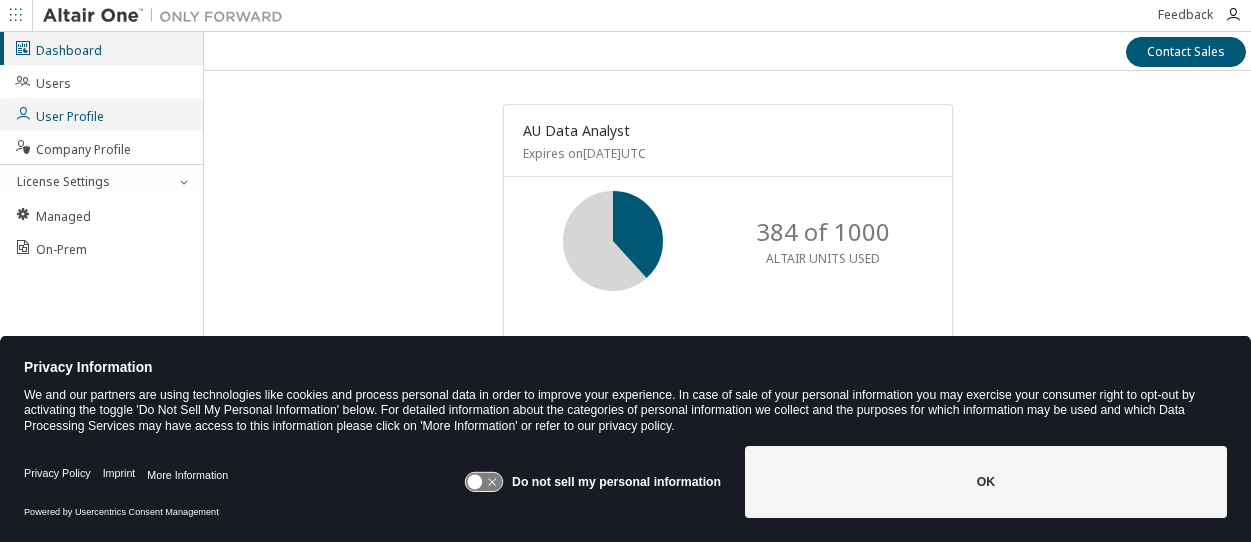 click on "User Profile" at bounding box center (59, 114) 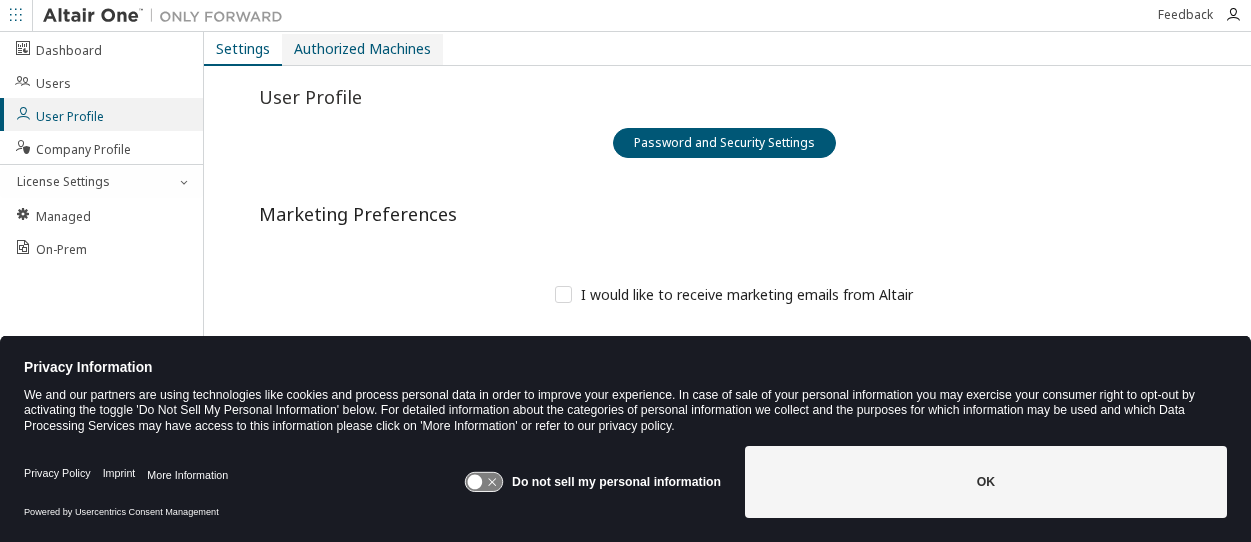 click on "Authorized Machines" at bounding box center [362, 49] 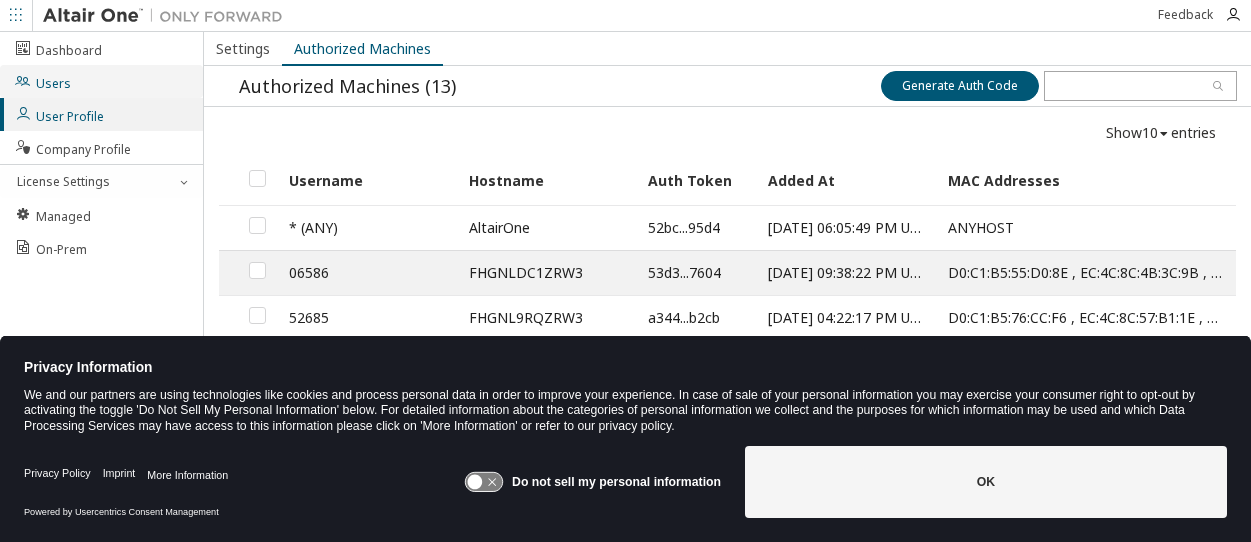 click on "Users" at bounding box center [42, 81] 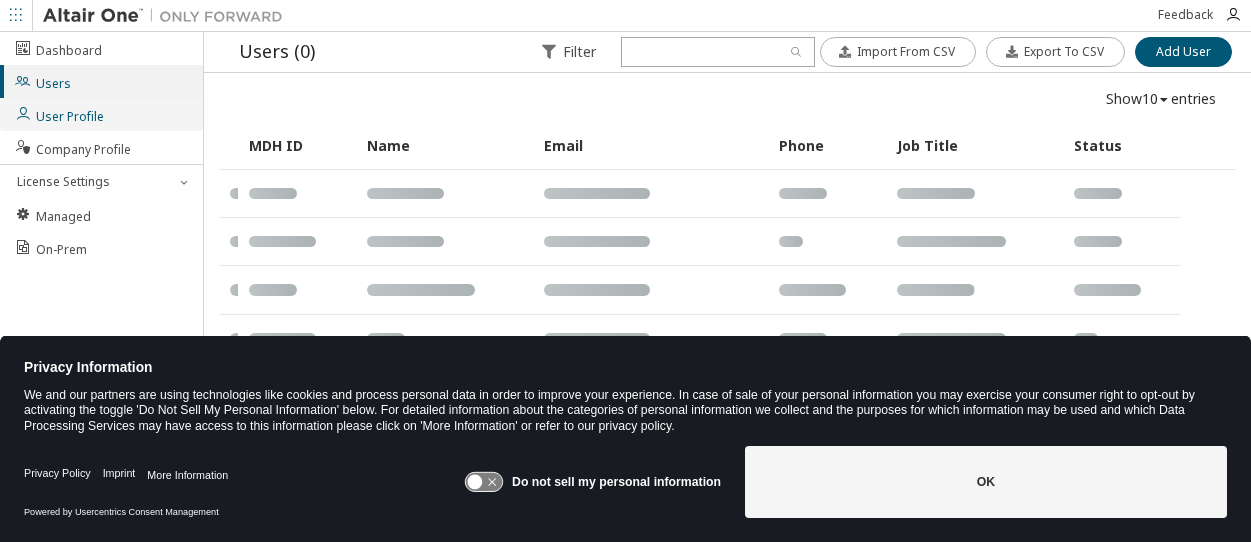 click on "User Profile" at bounding box center (59, 114) 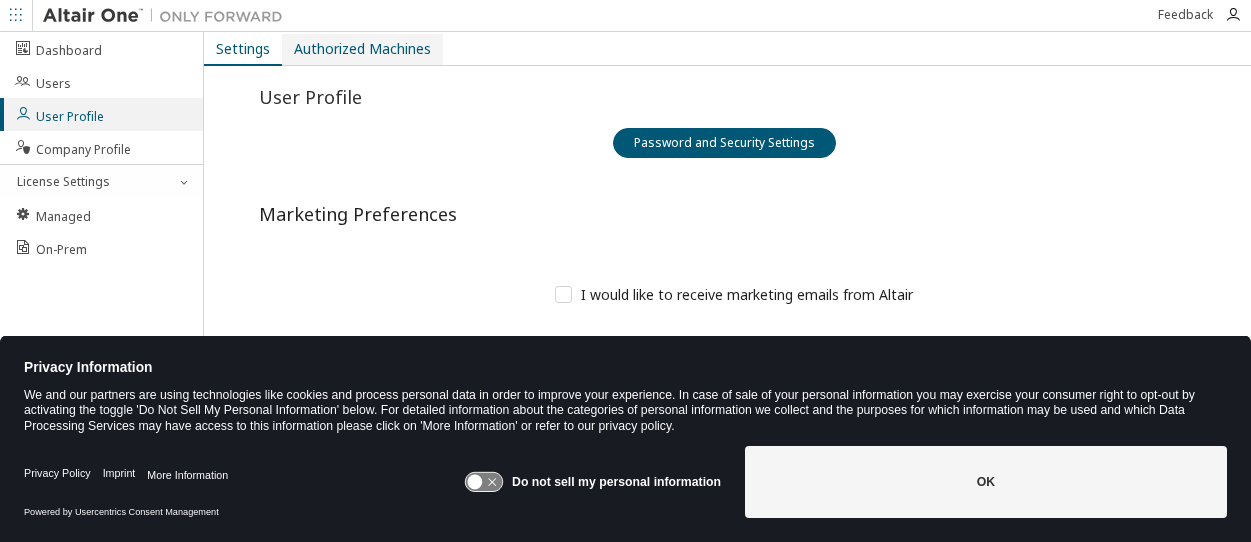 click on "Authorized Machines" at bounding box center [362, 49] 